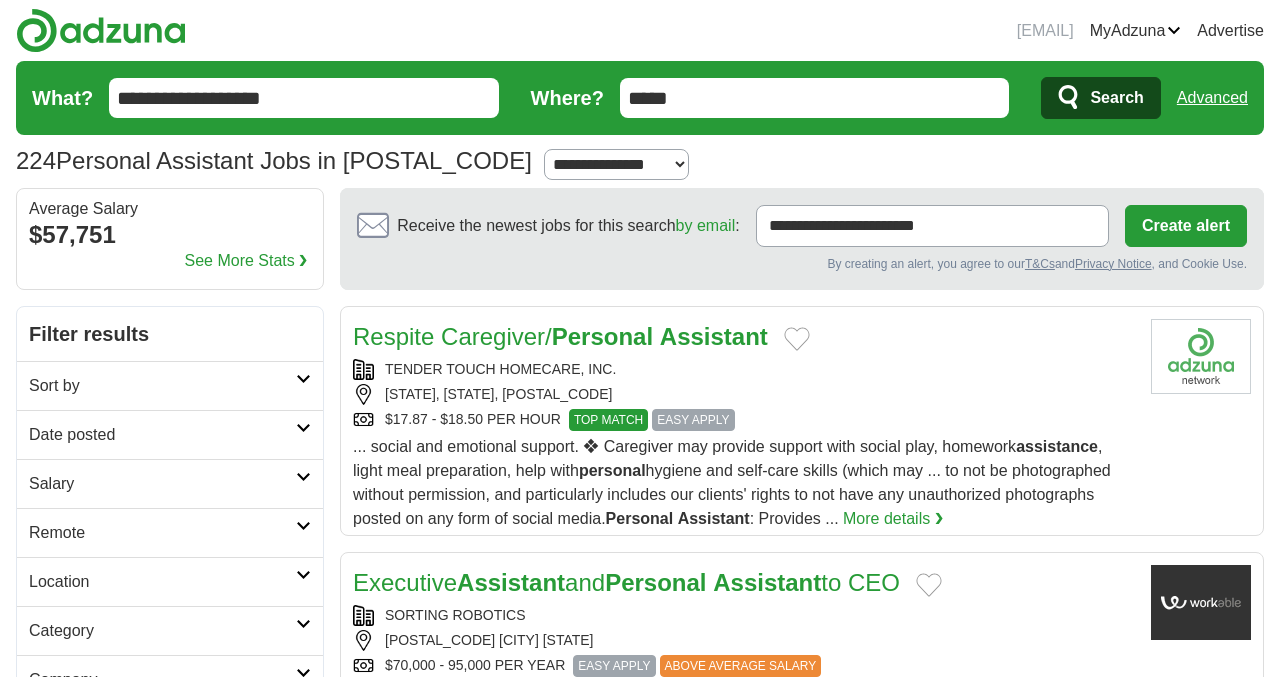 scroll, scrollTop: 0, scrollLeft: 0, axis: both 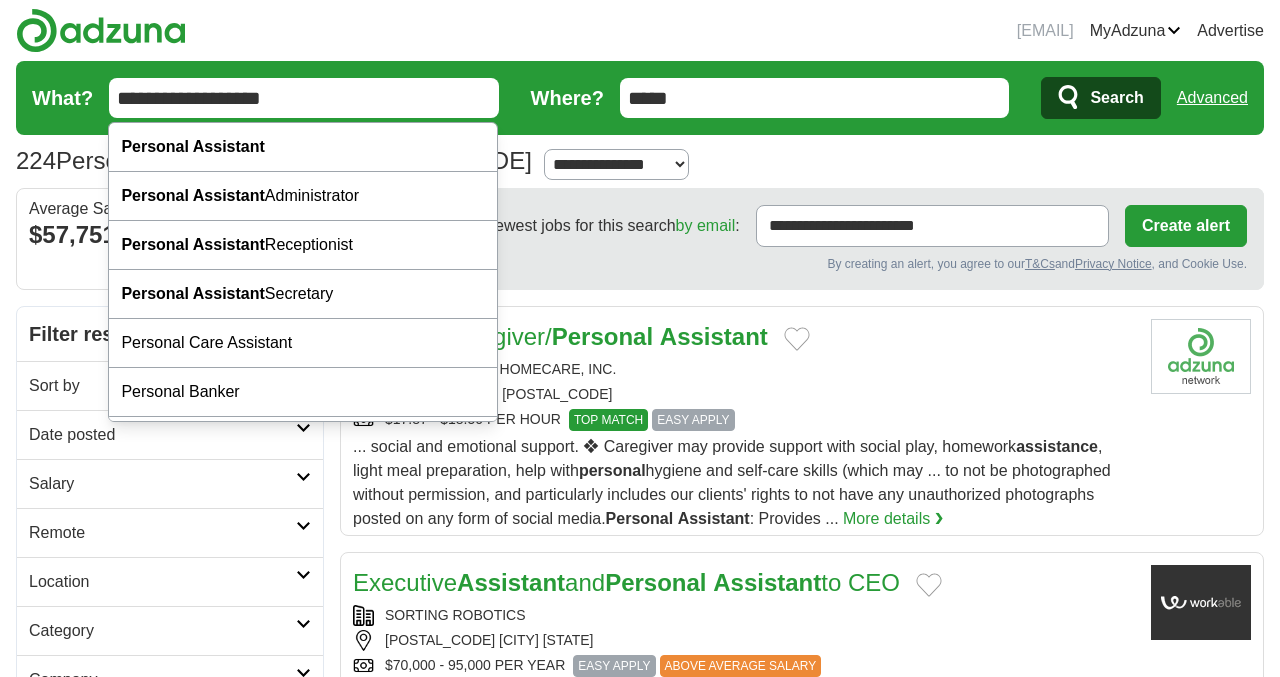 drag, startPoint x: 291, startPoint y: 95, endPoint x: 90, endPoint y: 92, distance: 201.02238 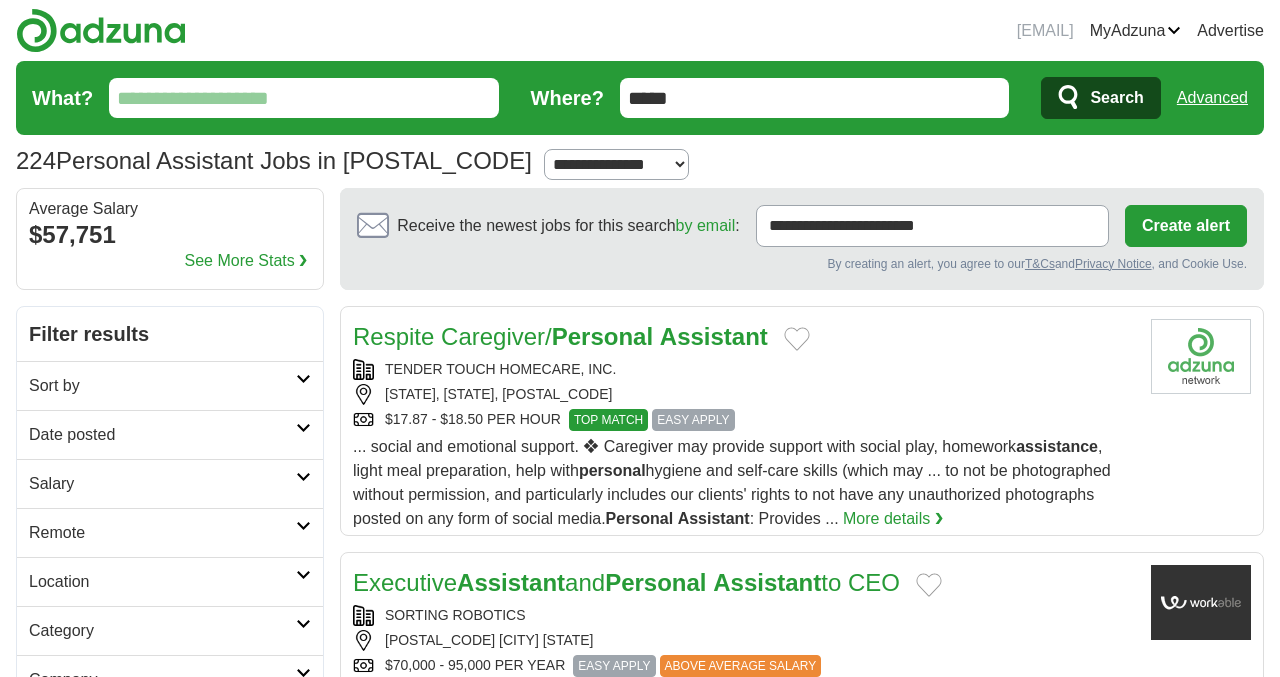 type 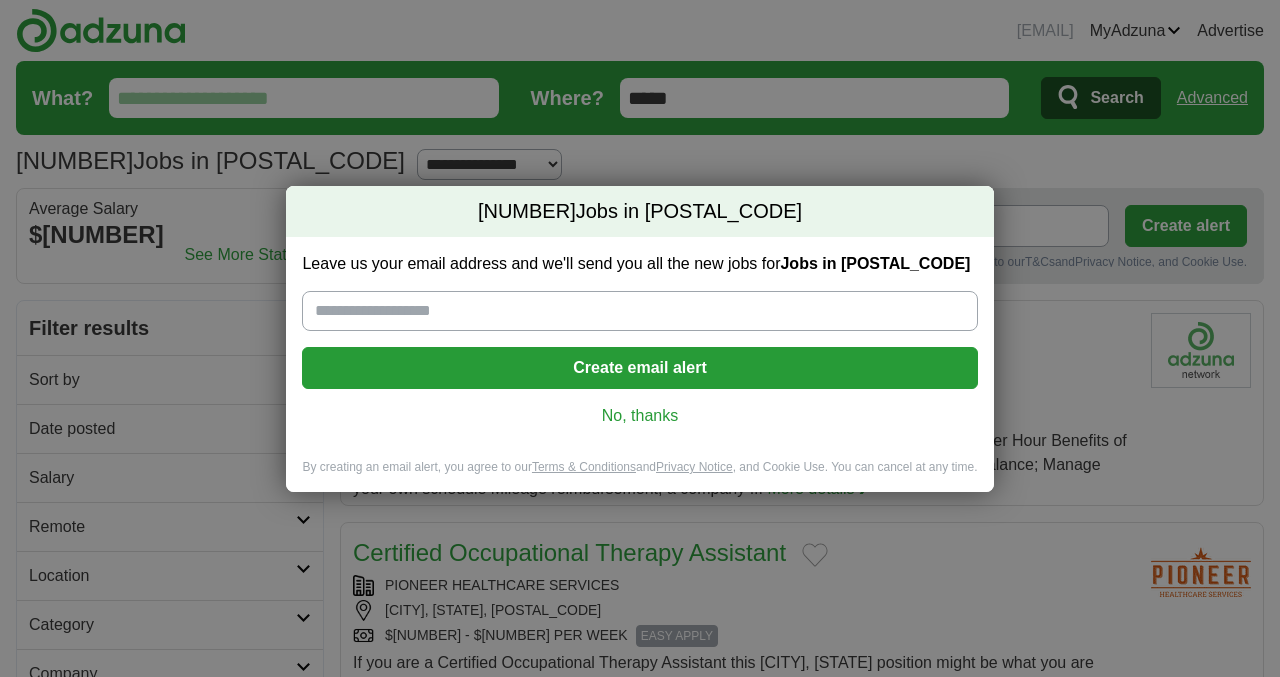 scroll, scrollTop: 0, scrollLeft: 0, axis: both 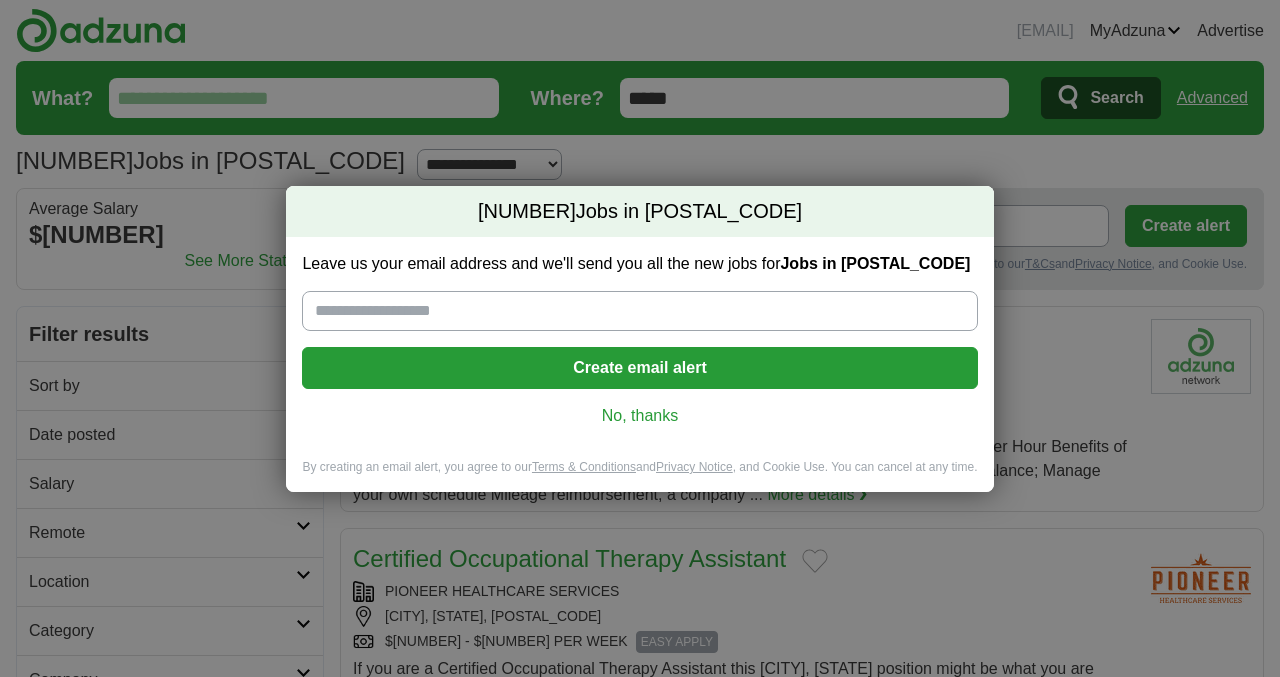 click on "No, thanks" at bounding box center [639, 416] 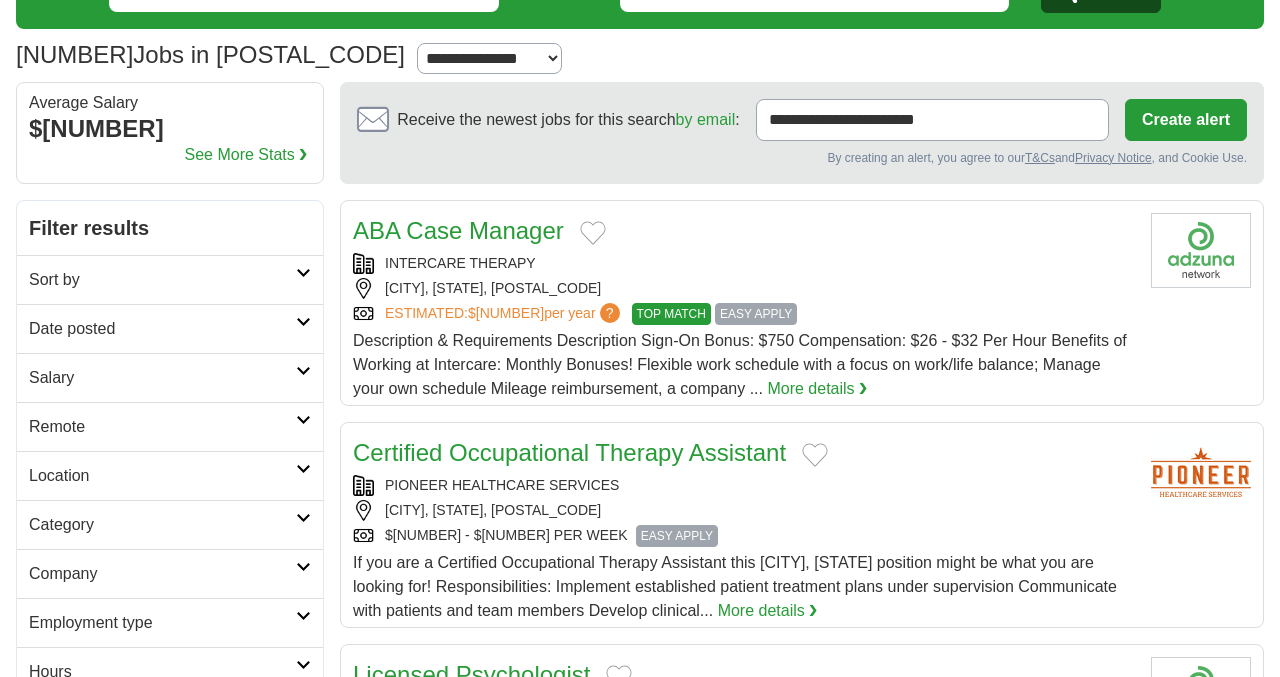 scroll, scrollTop: 0, scrollLeft: 0, axis: both 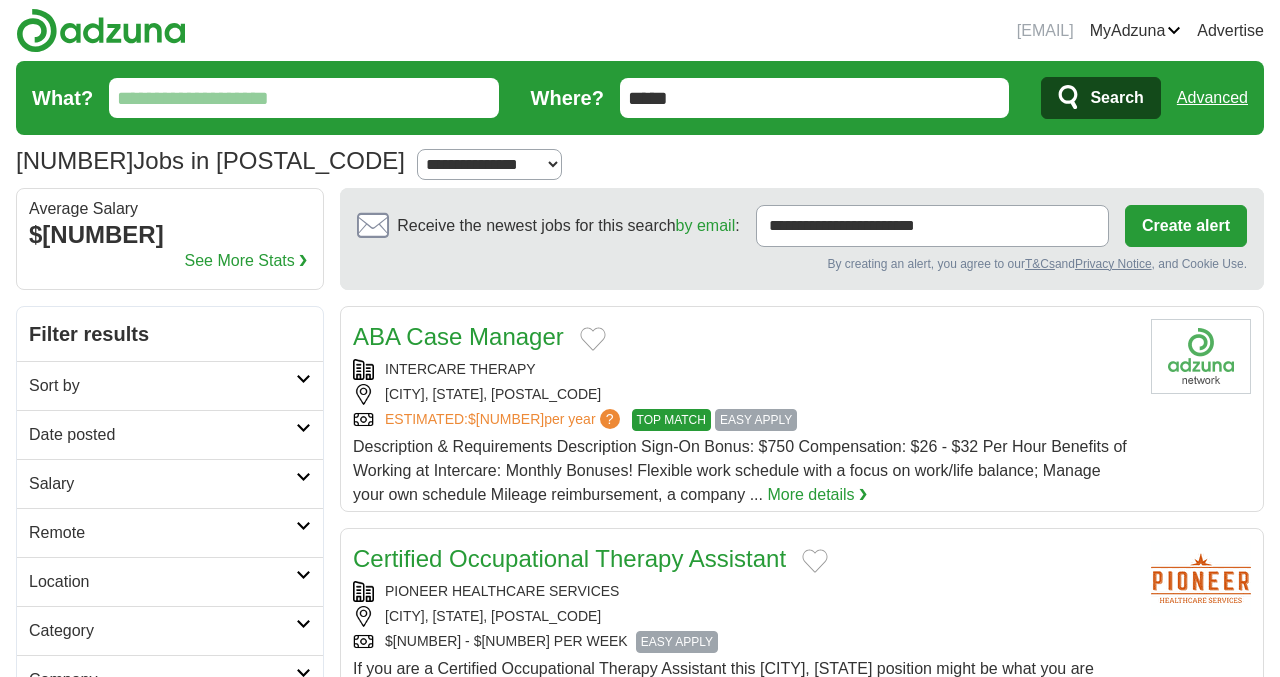 click on "What?" at bounding box center [304, 98] 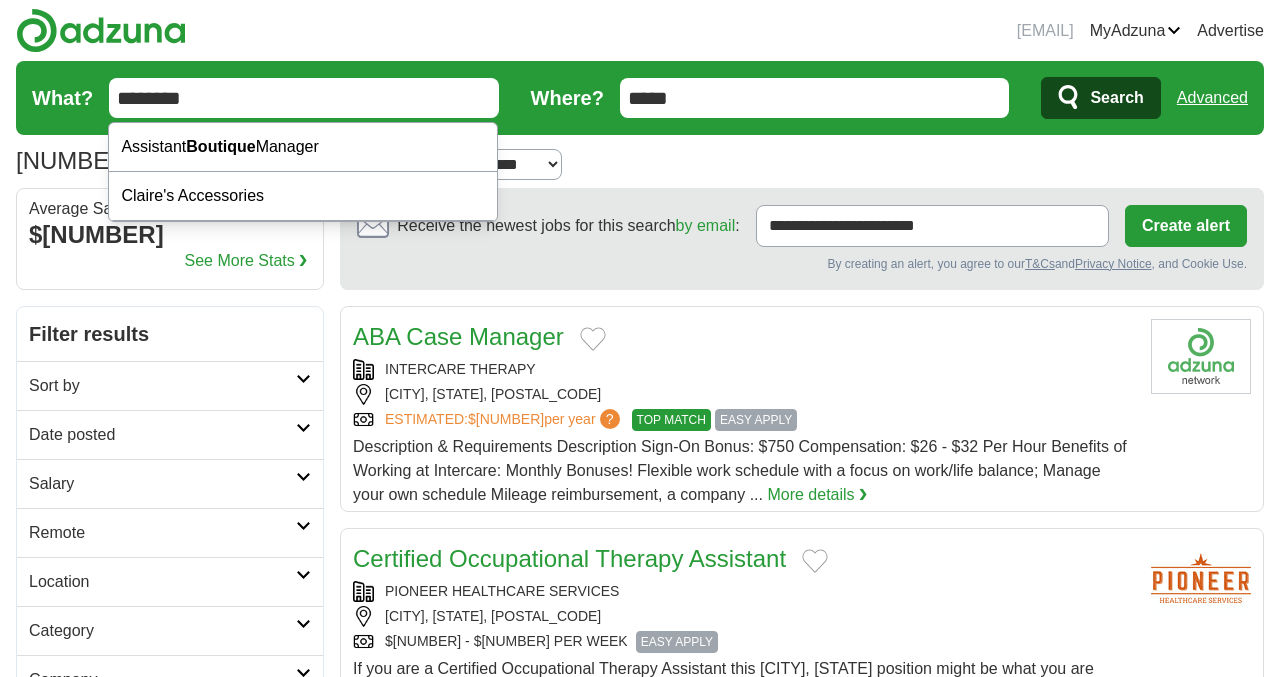 type on "********" 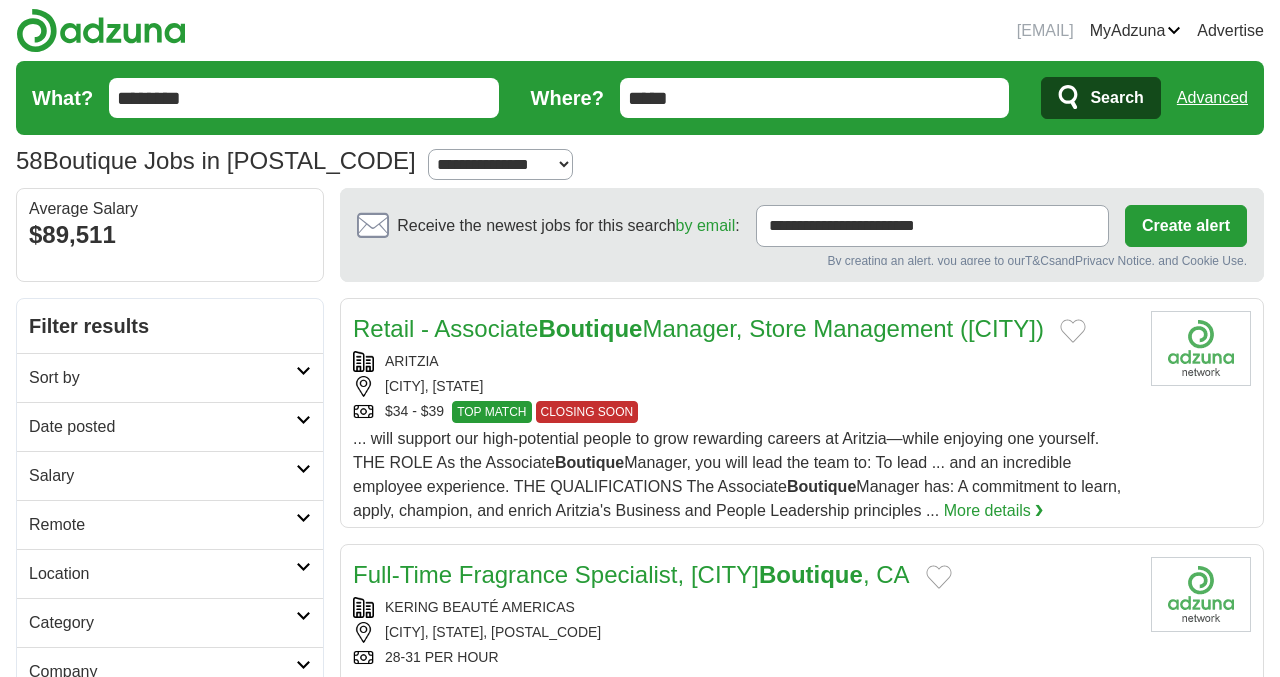 scroll, scrollTop: 0, scrollLeft: 0, axis: both 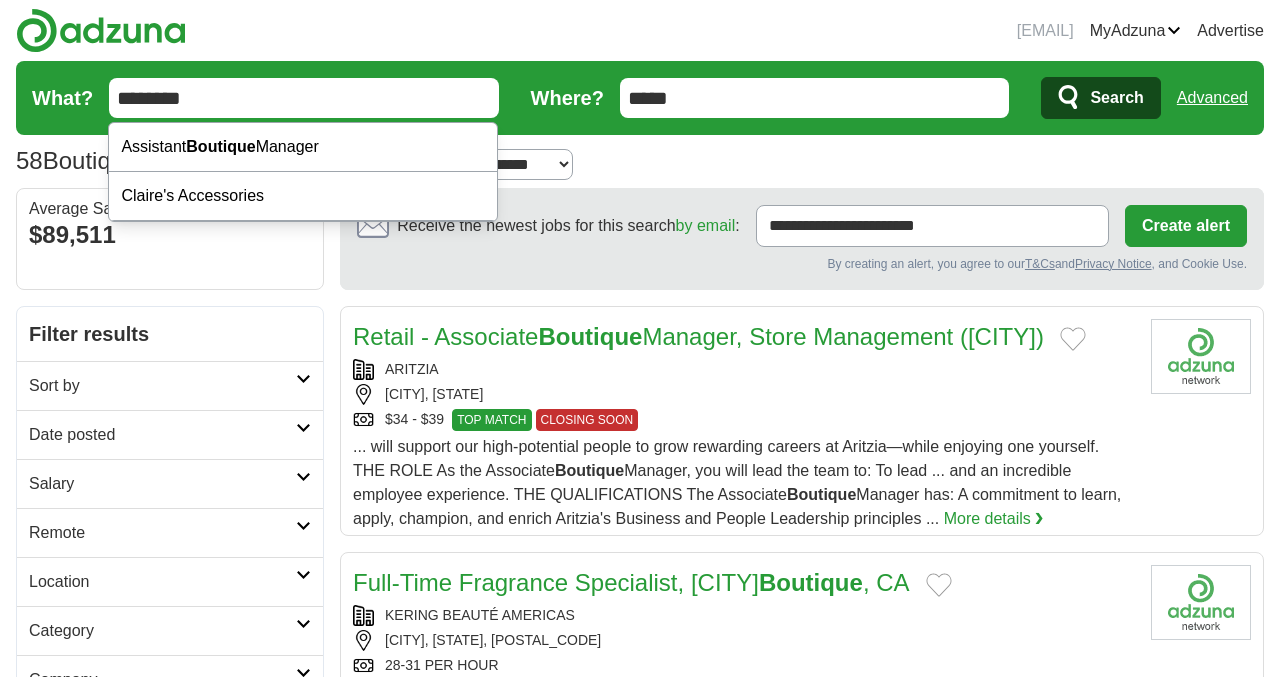 drag, startPoint x: 225, startPoint y: 110, endPoint x: 94, endPoint y: 97, distance: 131.64346 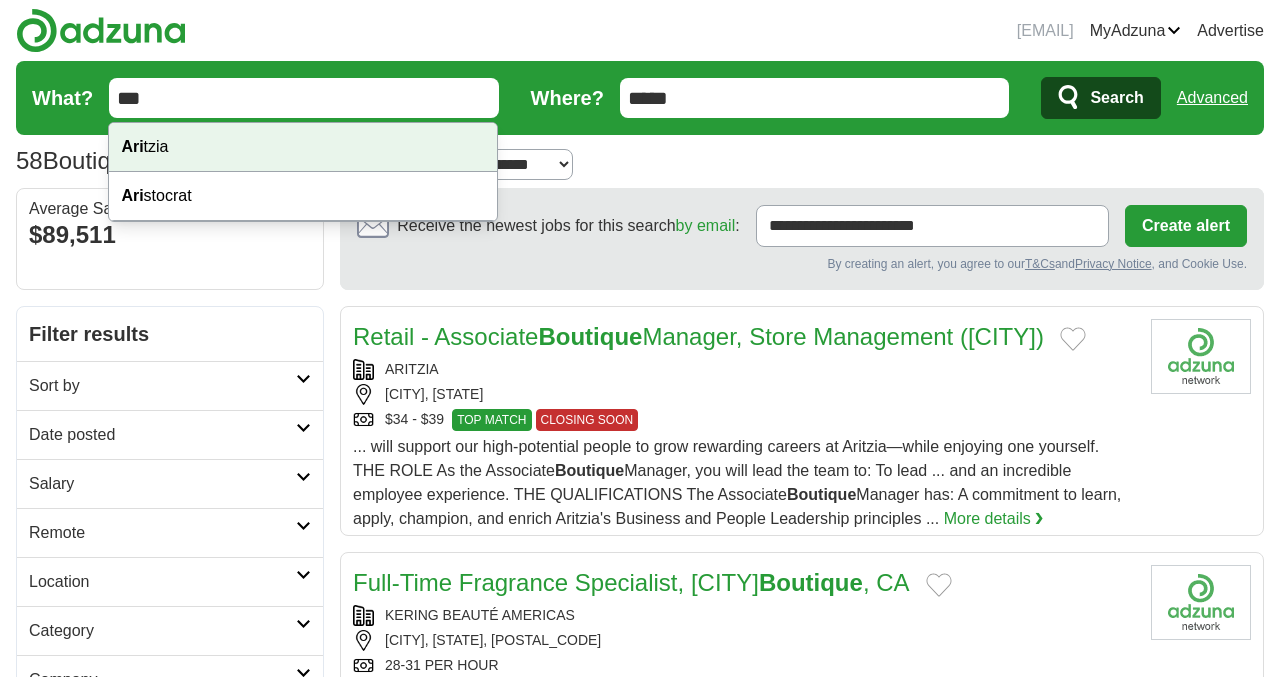 click on "Ari tzia" at bounding box center [303, 147] 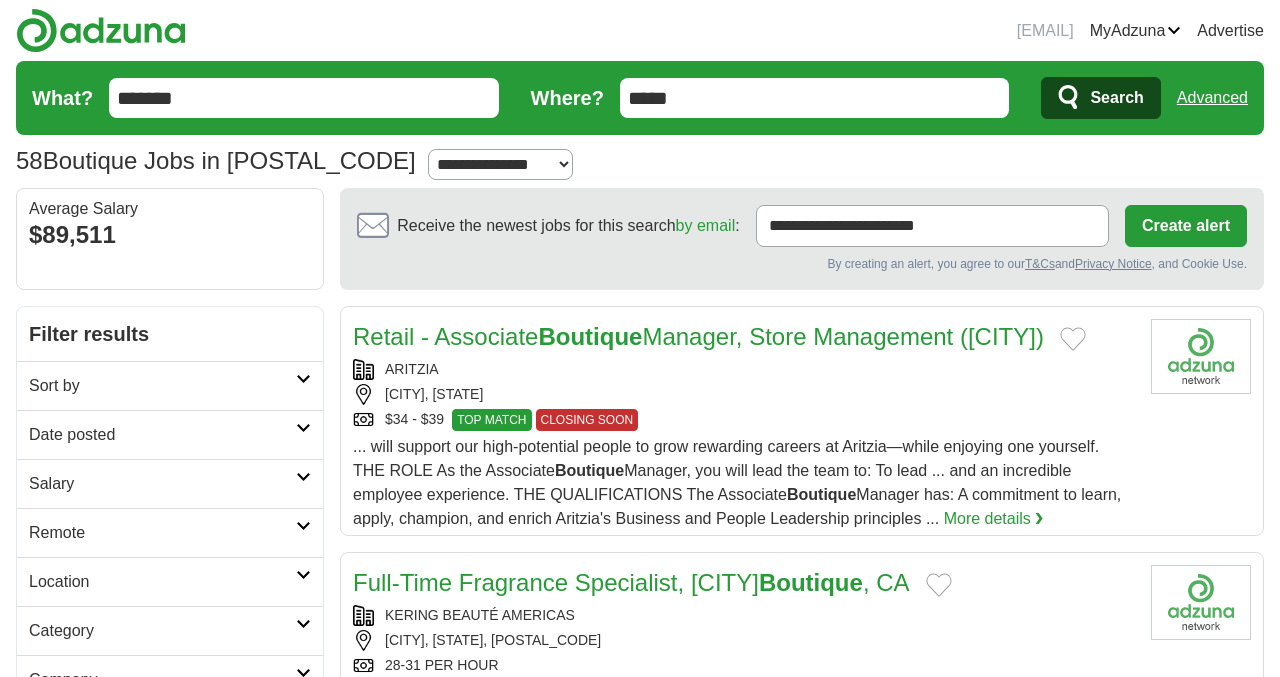 click on "Search" at bounding box center (1116, 98) 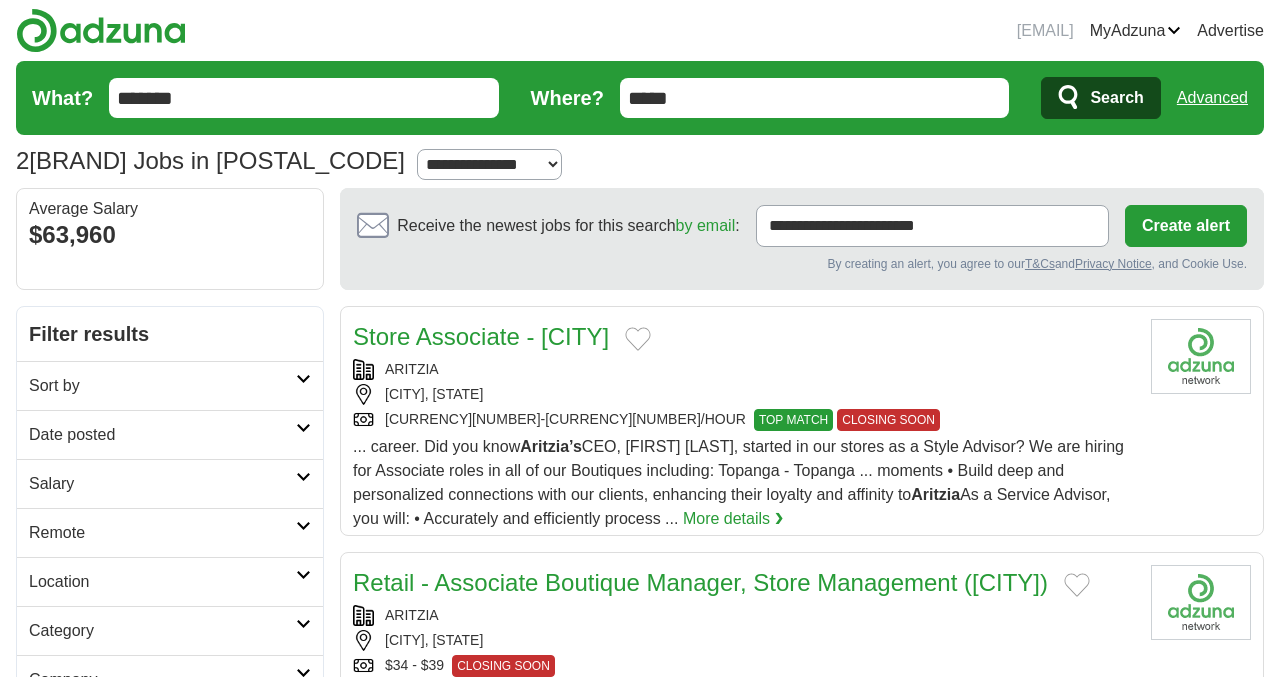 scroll, scrollTop: 0, scrollLeft: 0, axis: both 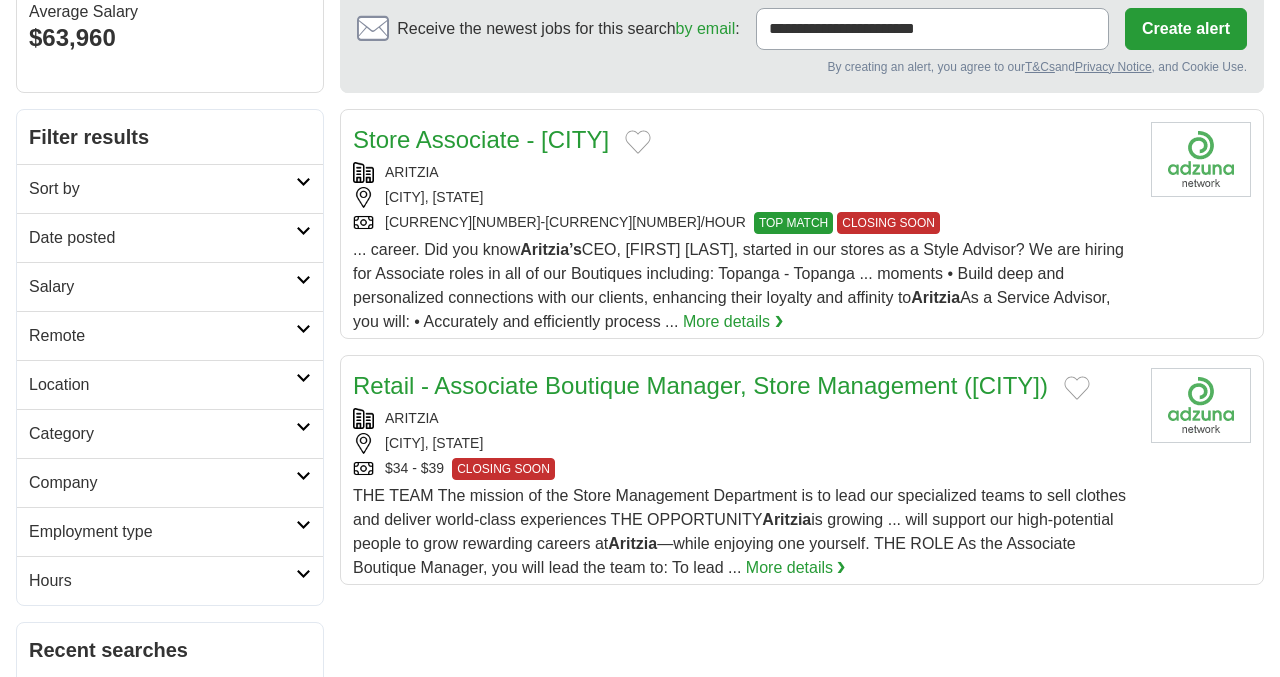 click on "...  career. Did you know  Aritzia’s  CEO, Jennifer Wong, started in our stores as a Style Advisor? We are hiring for Associate roles in all of our Boutiques including: Topanga - Topanga ...  moments • Build deep and personalized connections with our clients, enhancing their loyalty and affinity to  Aritzia  As a Service Advisor, you will: • Accurately and efficiently process ..." at bounding box center [738, 285] 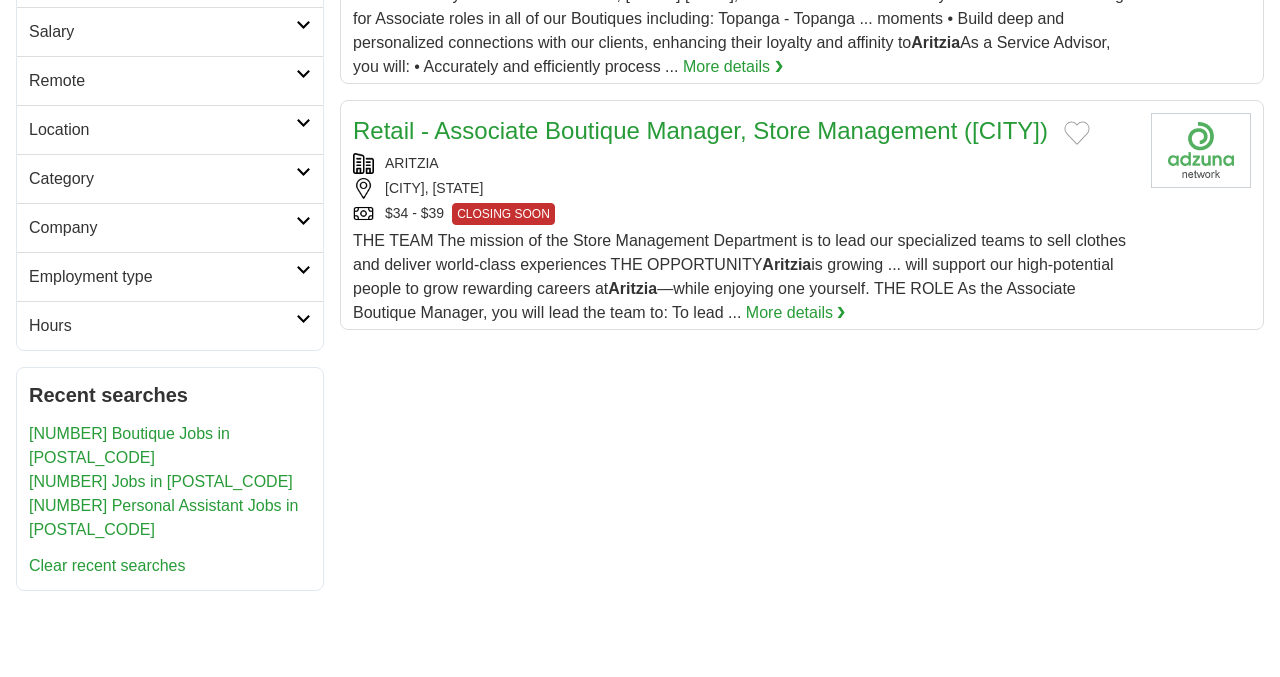 scroll, scrollTop: 0, scrollLeft: 0, axis: both 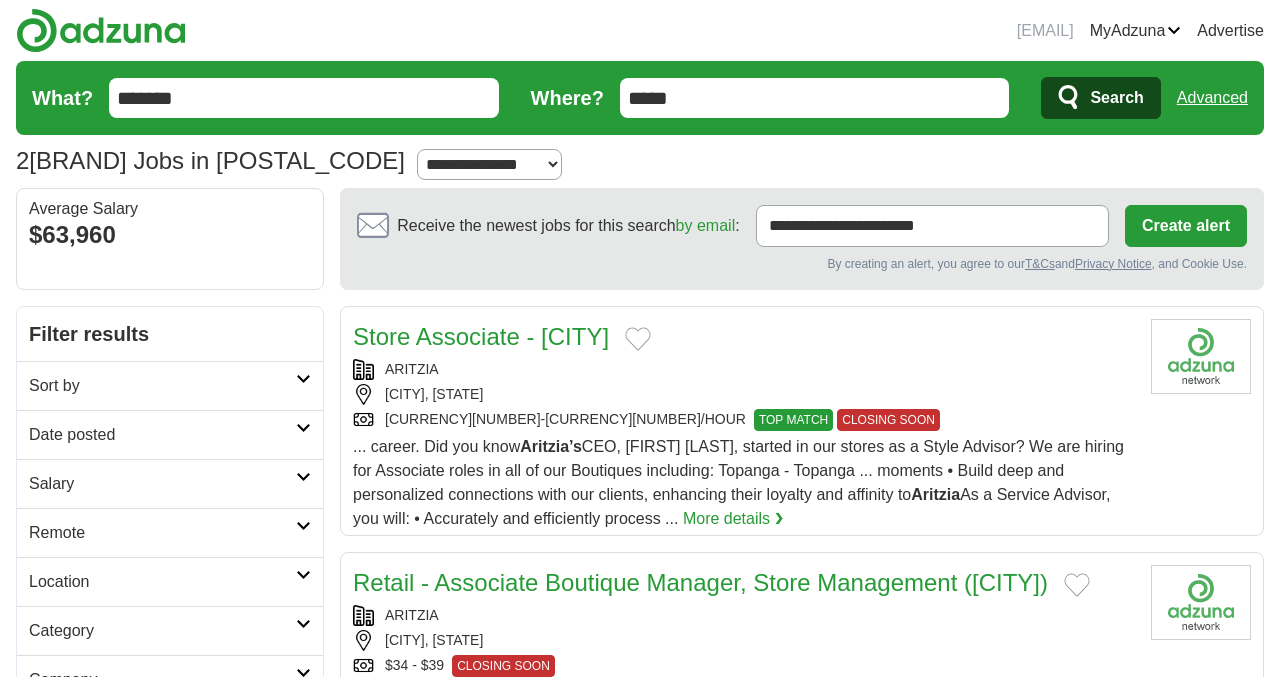 click on "What?
*******
Where?
*****
Search
Advanced" at bounding box center [640, 98] 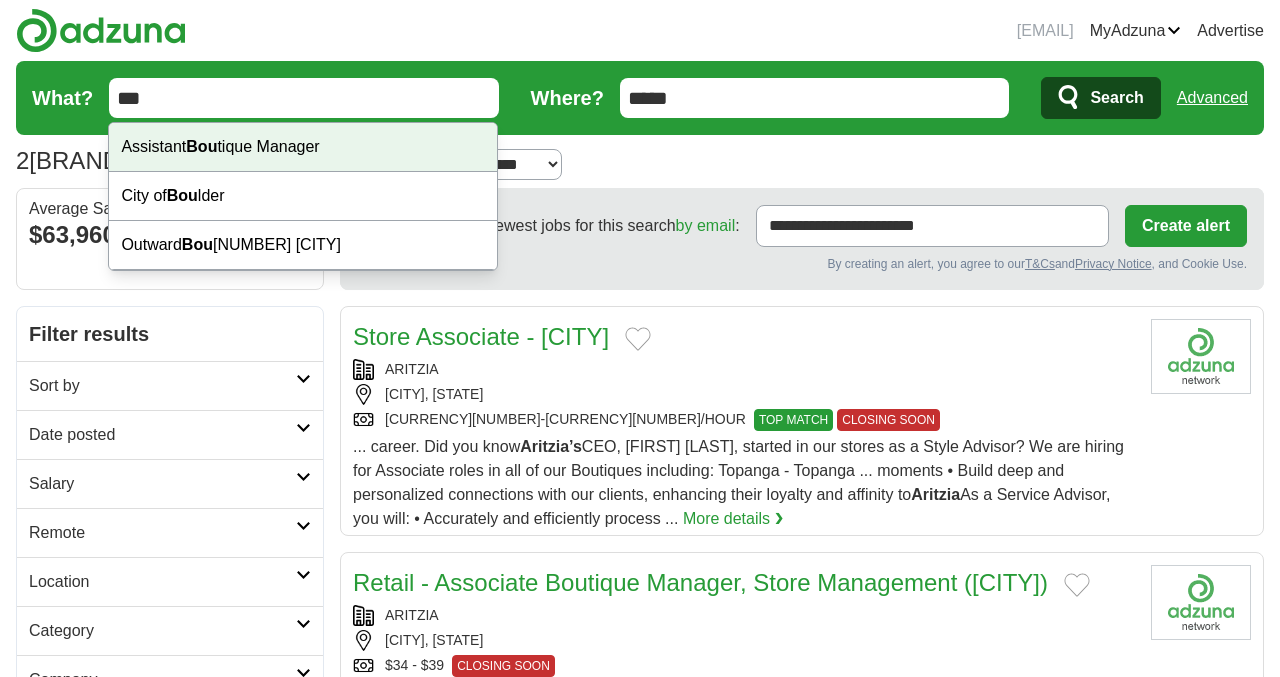 click on "Bou" at bounding box center [201, 146] 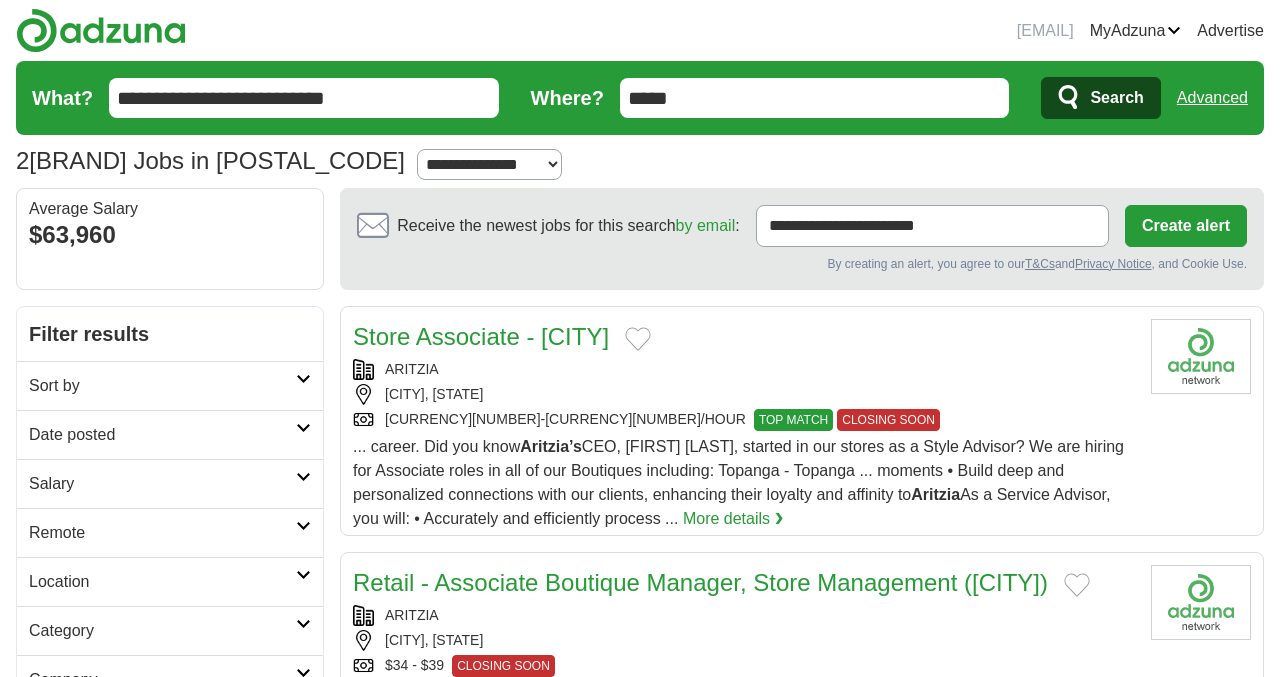 click on "Search" at bounding box center (1116, 98) 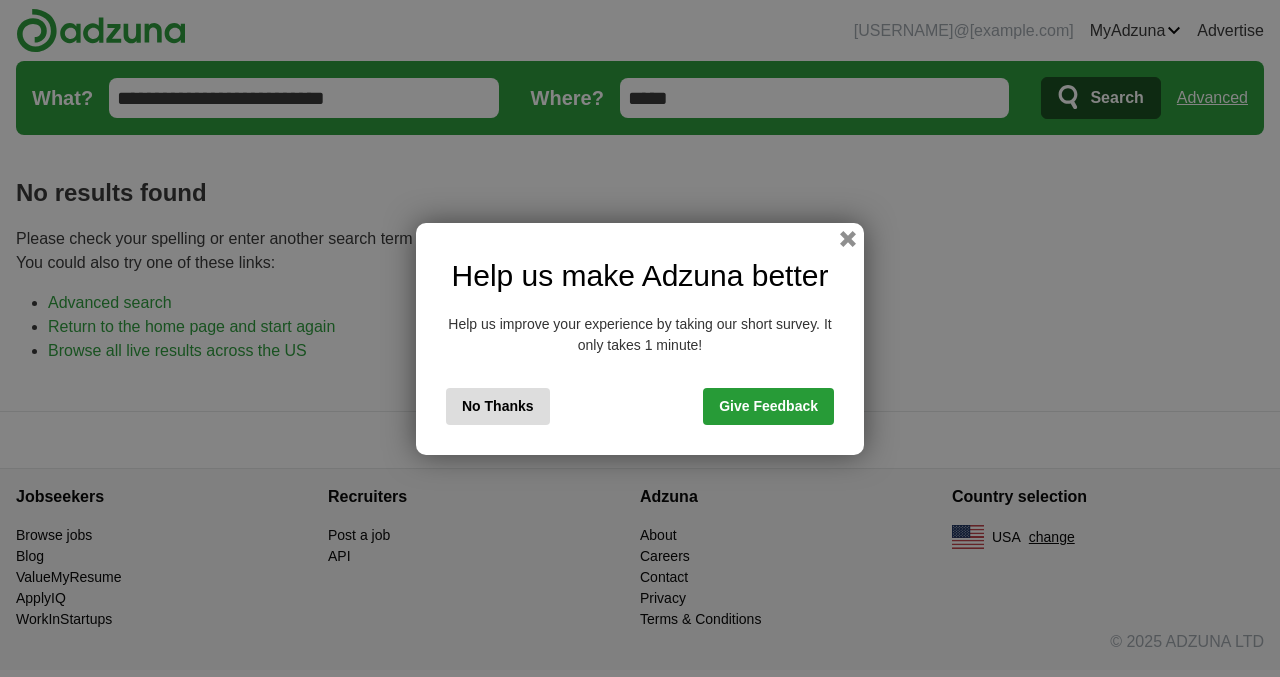 scroll, scrollTop: 0, scrollLeft: 0, axis: both 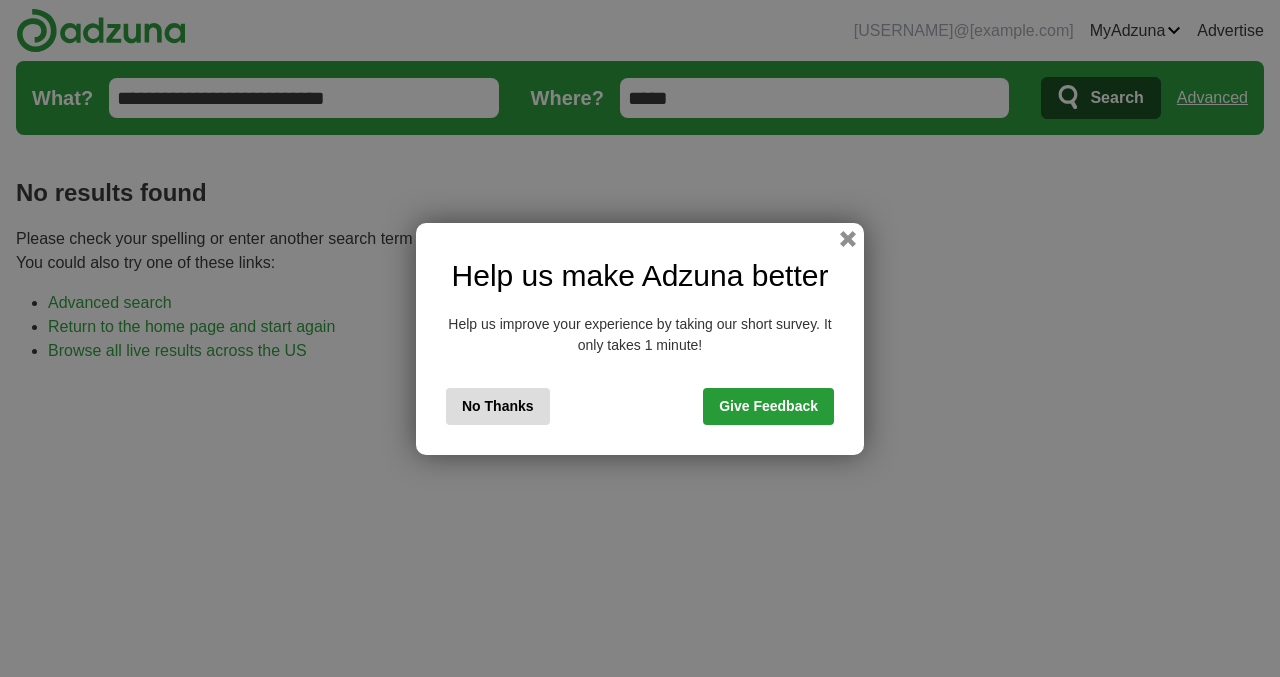 click on "Help us make Adzuna better
Help us improve your experience by taking our short survey. It only takes 1 minute!
No Thanks
Give Feedback" at bounding box center (640, 339) 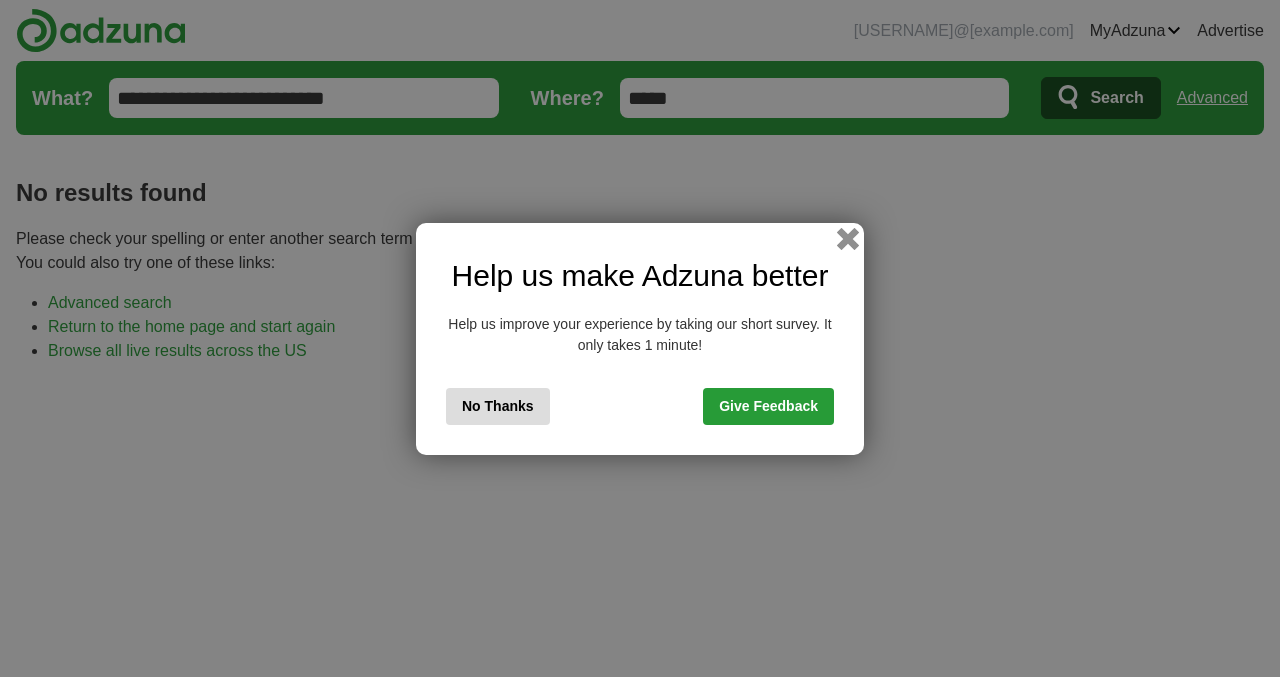 click at bounding box center (848, 238) 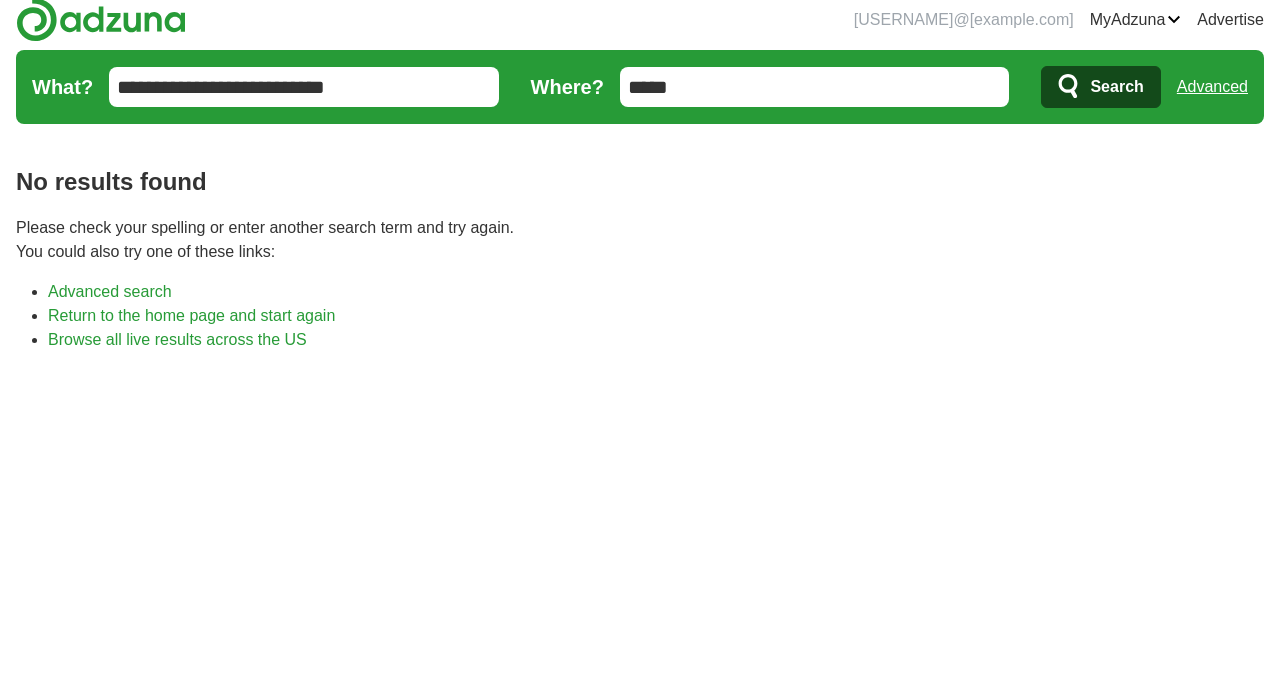 scroll, scrollTop: 0, scrollLeft: 0, axis: both 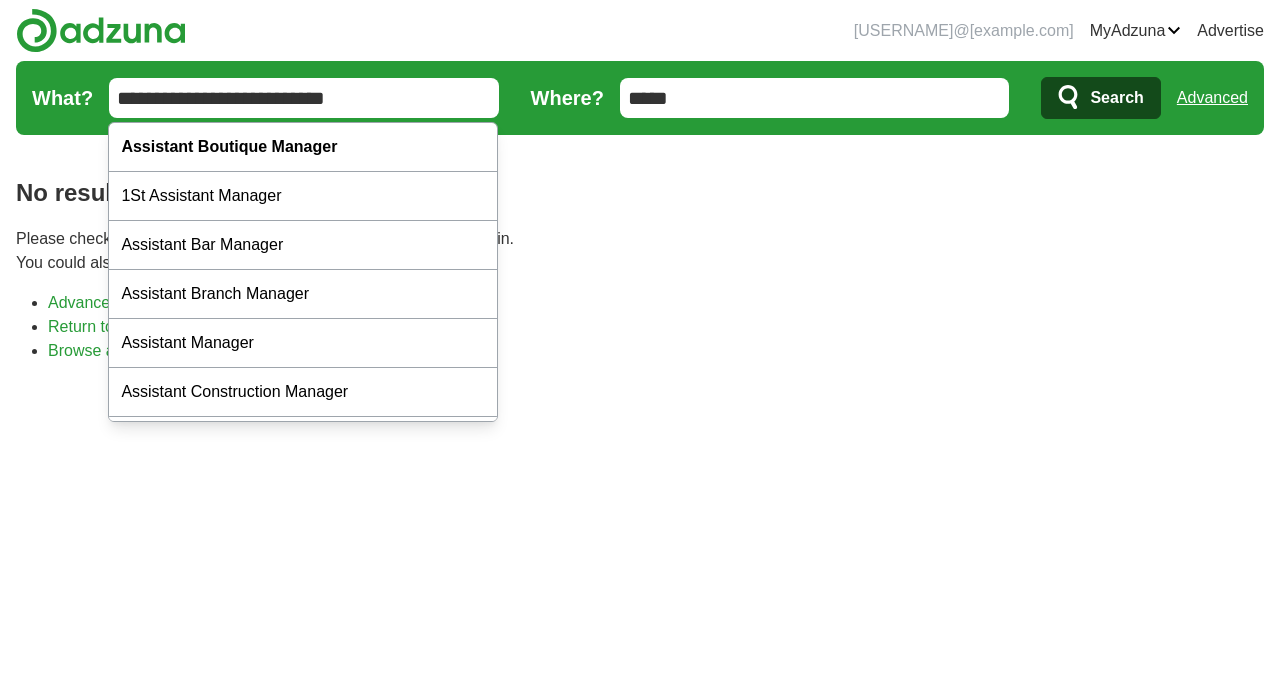 drag, startPoint x: 389, startPoint y: 93, endPoint x: 293, endPoint y: 93, distance: 96 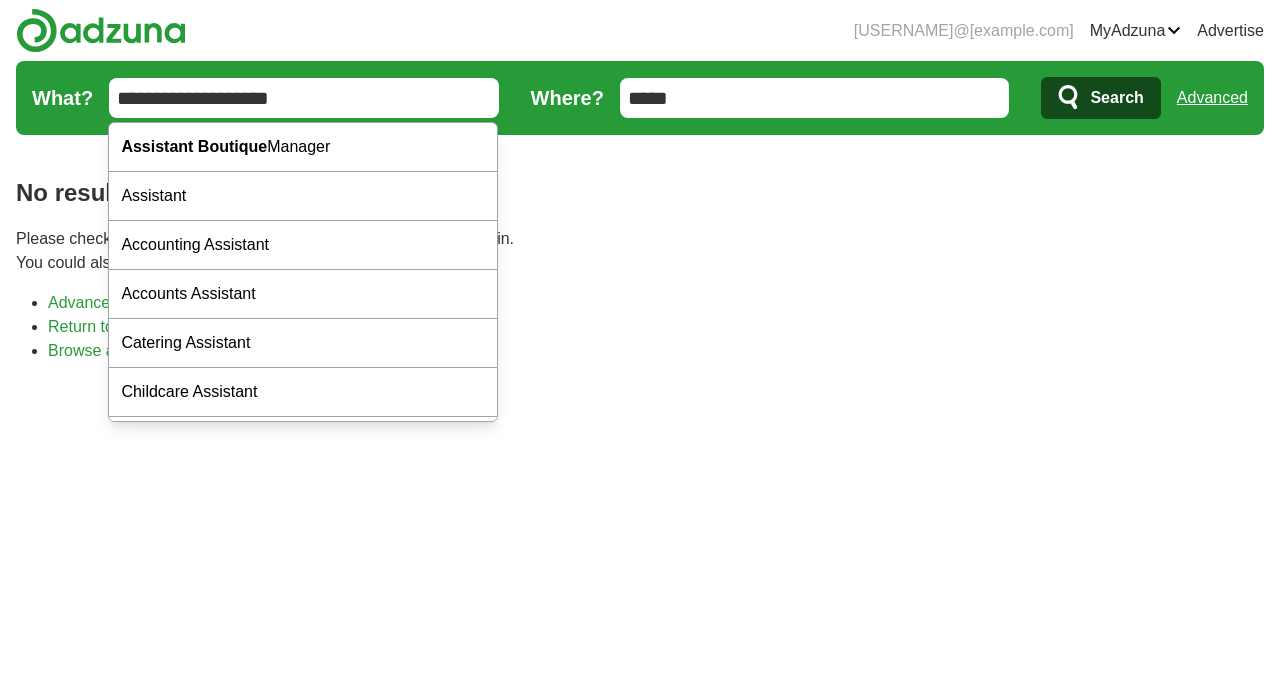 drag, startPoint x: 202, startPoint y: 95, endPoint x: 73, endPoint y: 94, distance: 129.00388 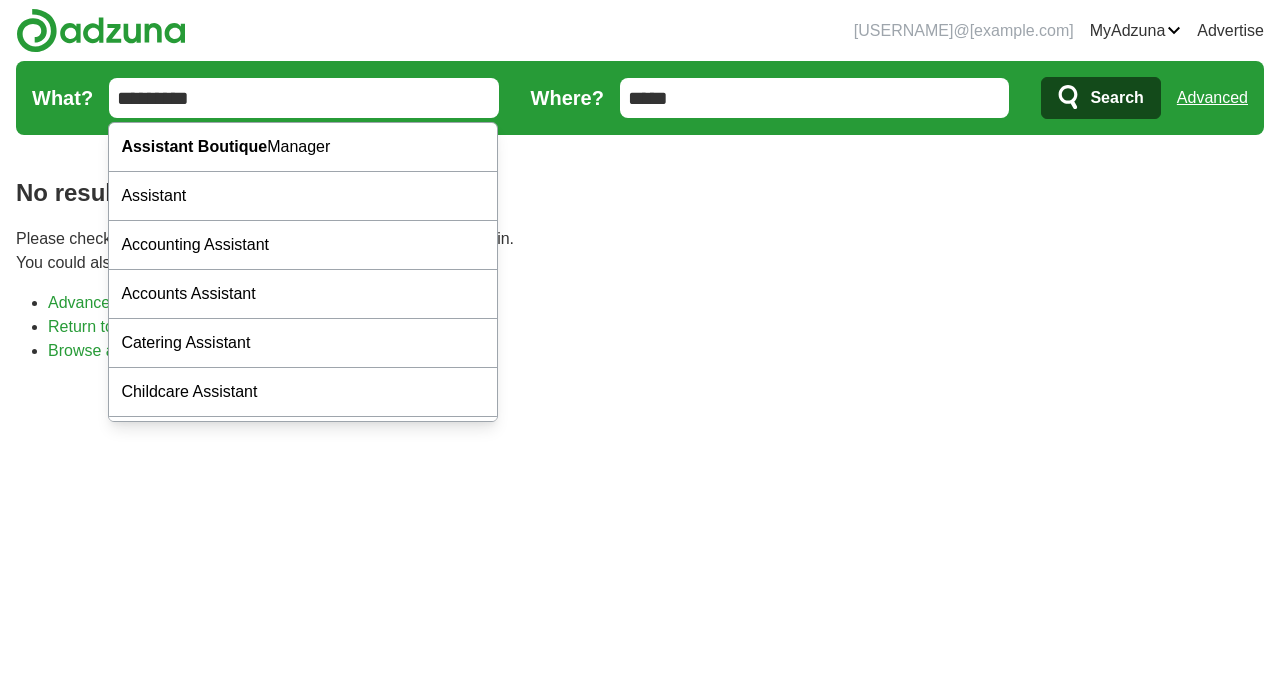 type on "********" 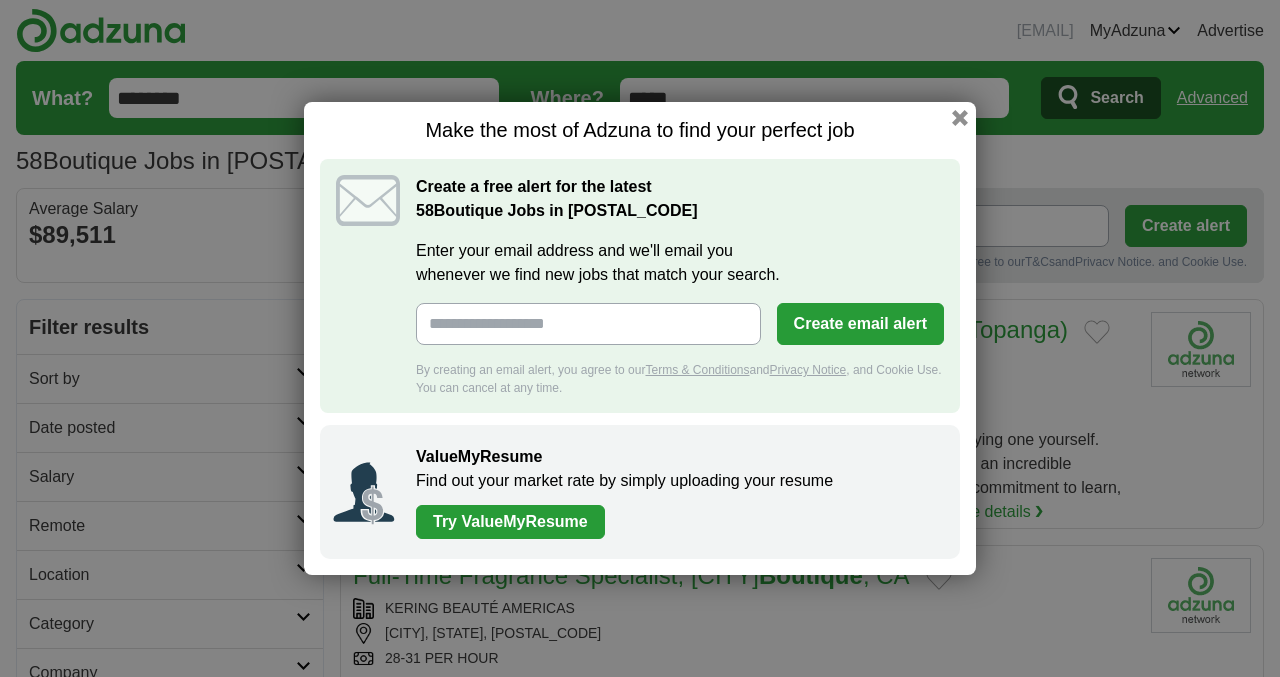 scroll, scrollTop: 0, scrollLeft: 0, axis: both 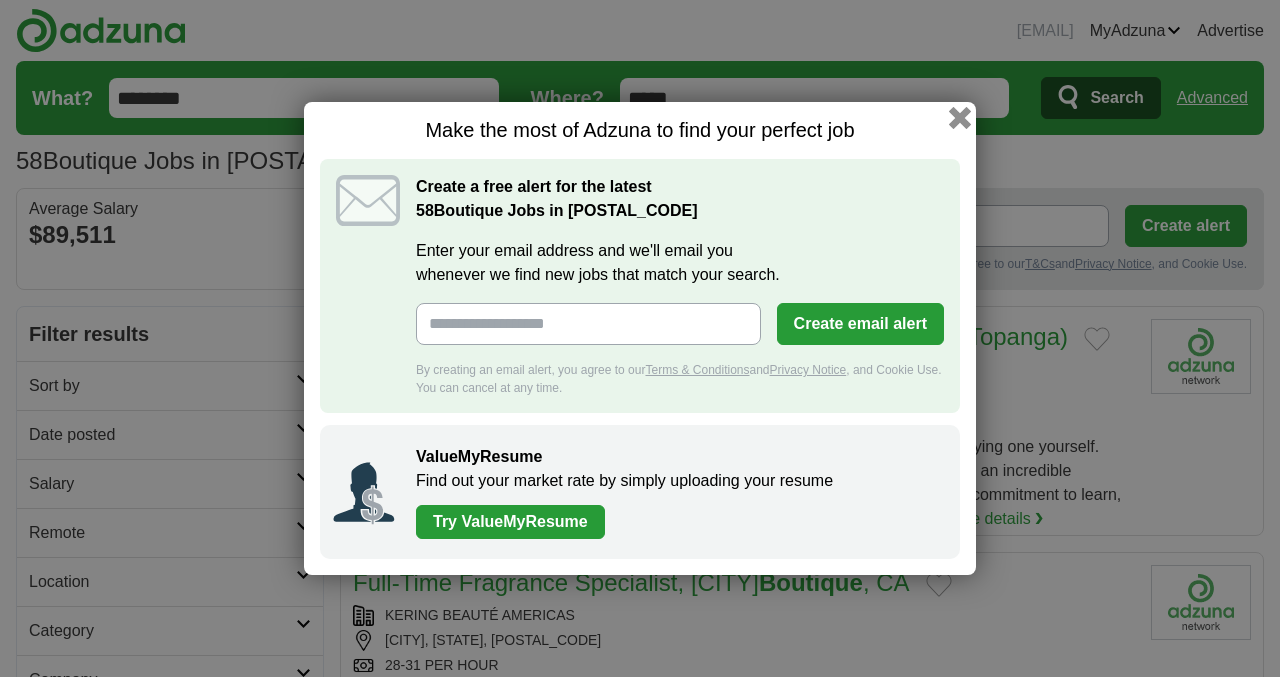 click at bounding box center (960, 118) 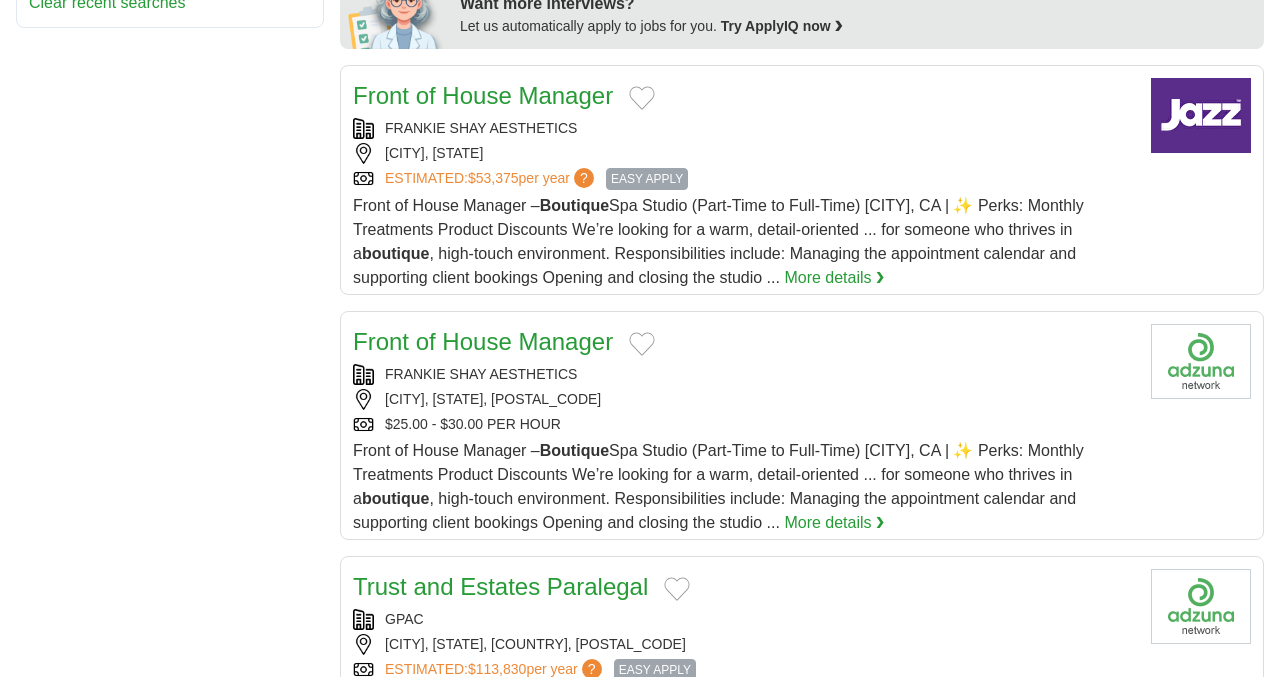 scroll, scrollTop: 1056, scrollLeft: 0, axis: vertical 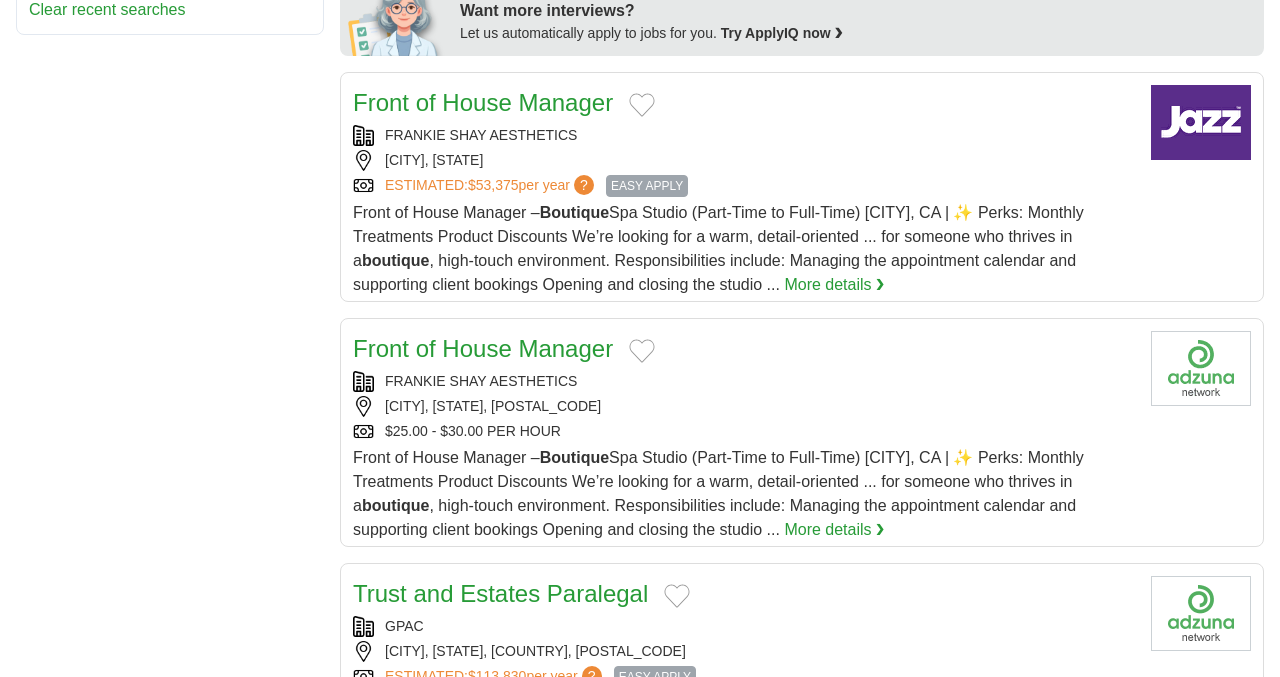 click on "More details ❯" at bounding box center (834, 285) 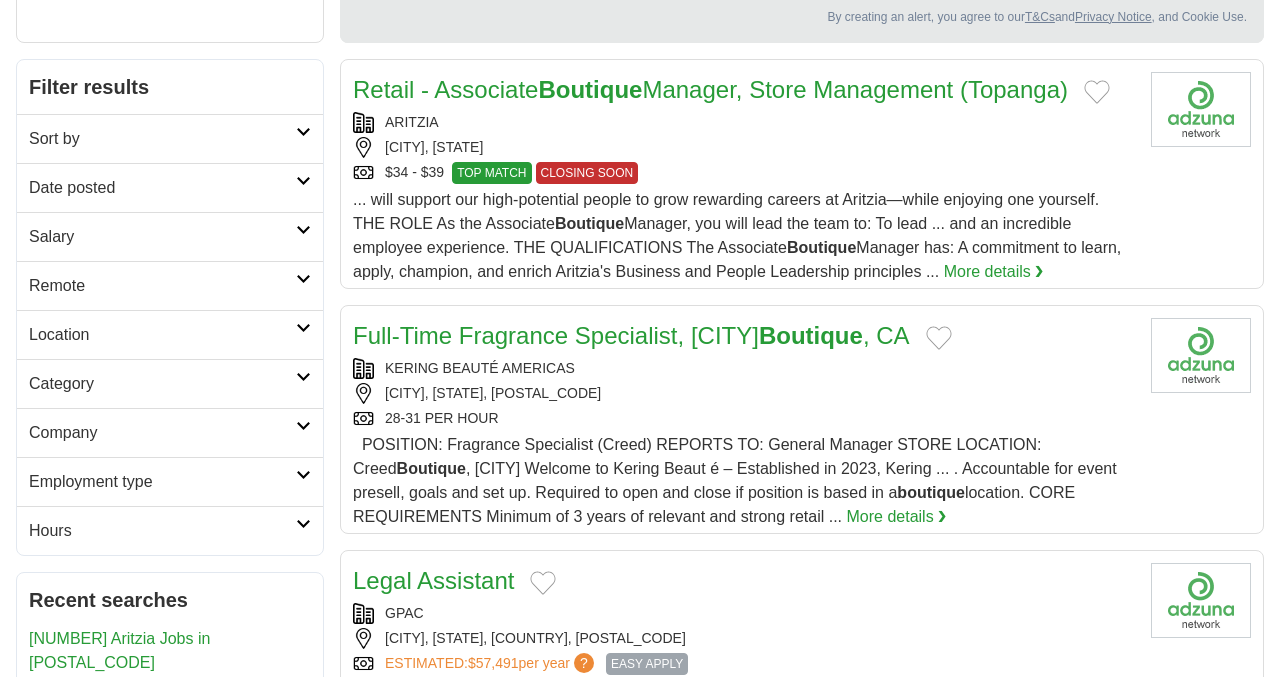 scroll, scrollTop: 0, scrollLeft: 0, axis: both 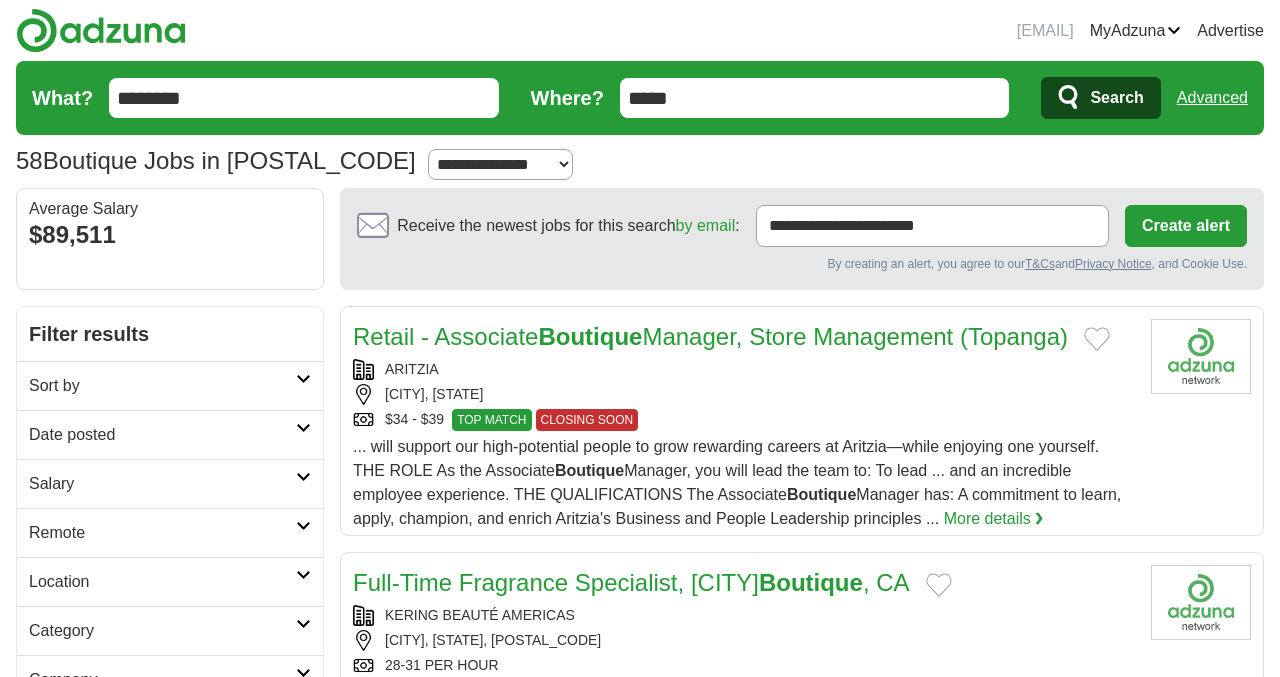 click on "**********" at bounding box center (640, 157) 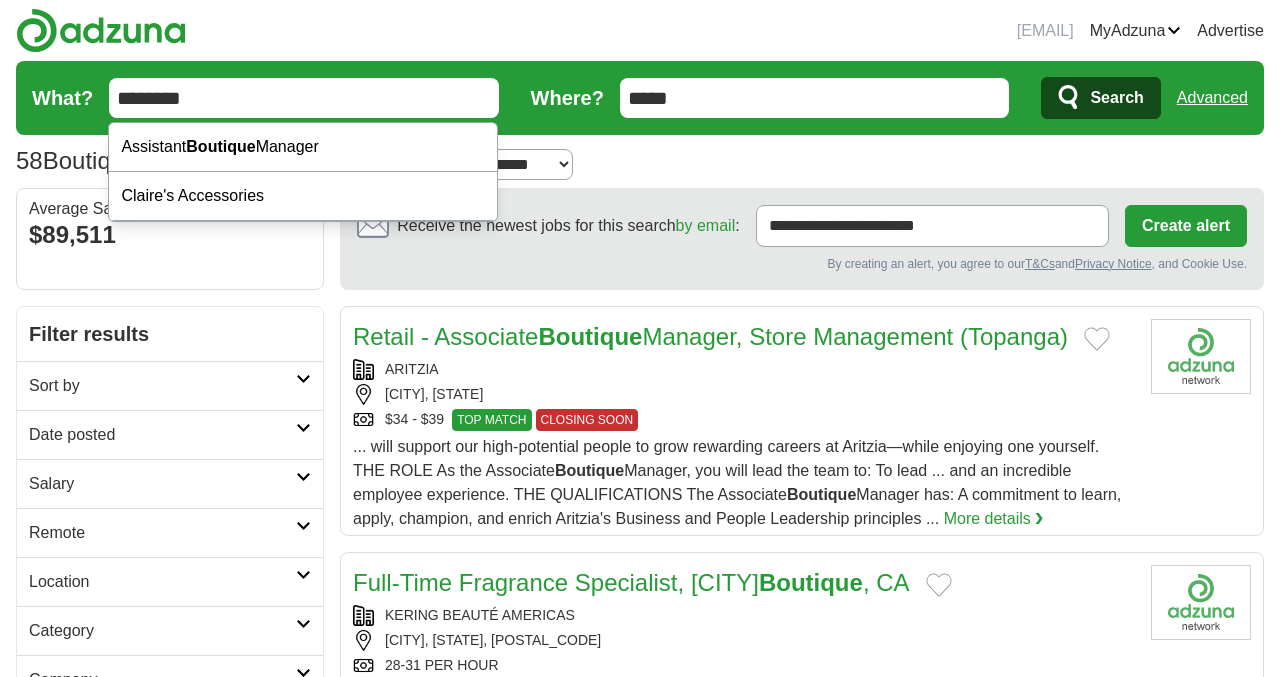 drag, startPoint x: 217, startPoint y: 98, endPoint x: 21, endPoint y: 110, distance: 196.367 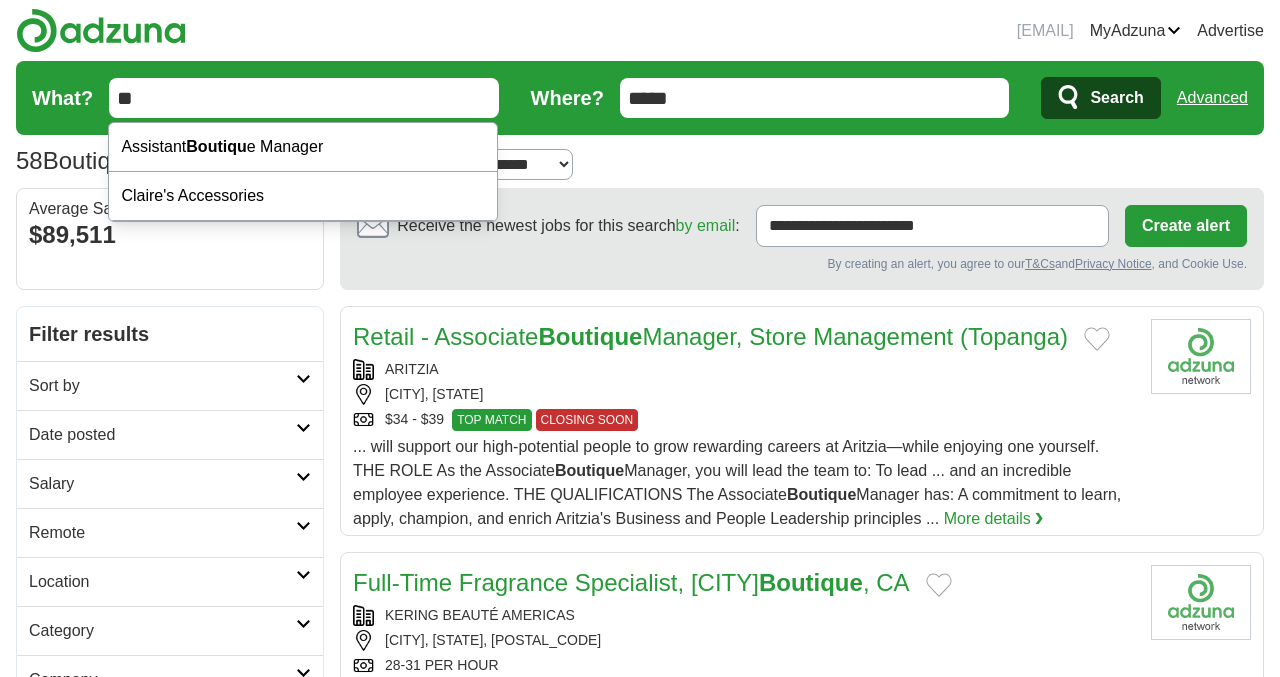 type on "*" 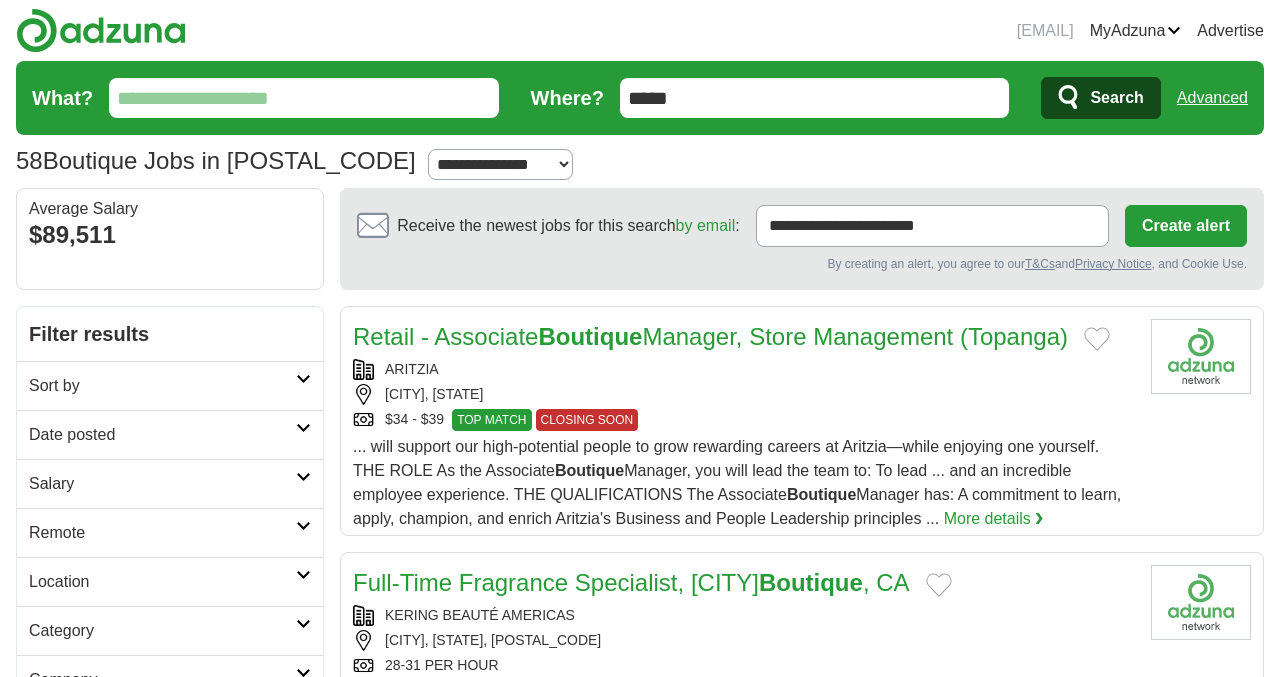 type 